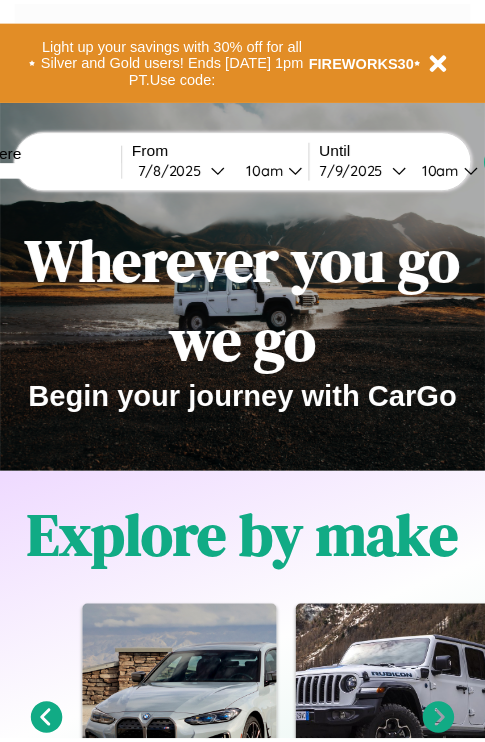 scroll, scrollTop: 0, scrollLeft: 0, axis: both 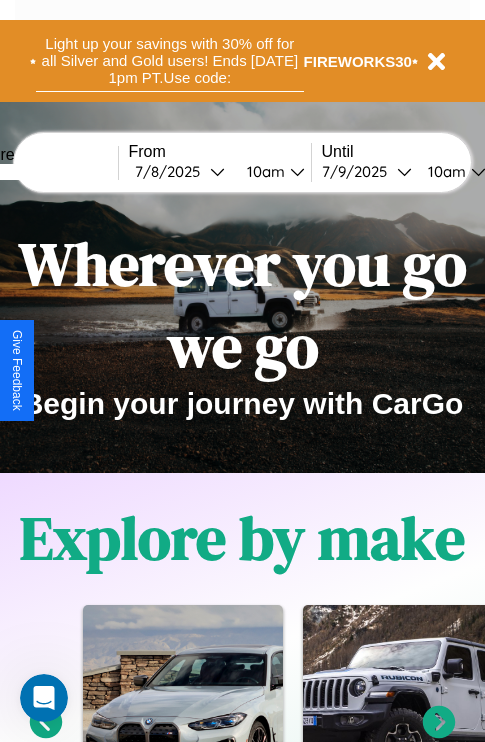 click on "Light up your savings with 30% off for all Silver and Gold users! Ends [DATE] 1pm PT.  Use code:" at bounding box center [170, 61] 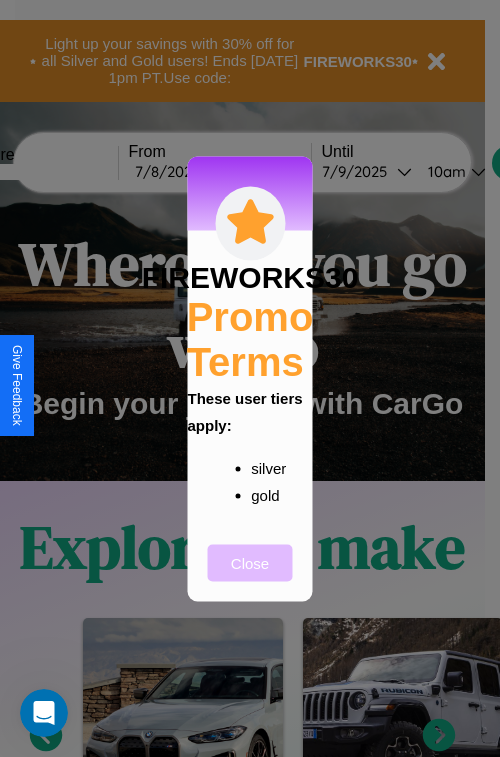 click on "Close" at bounding box center [250, 562] 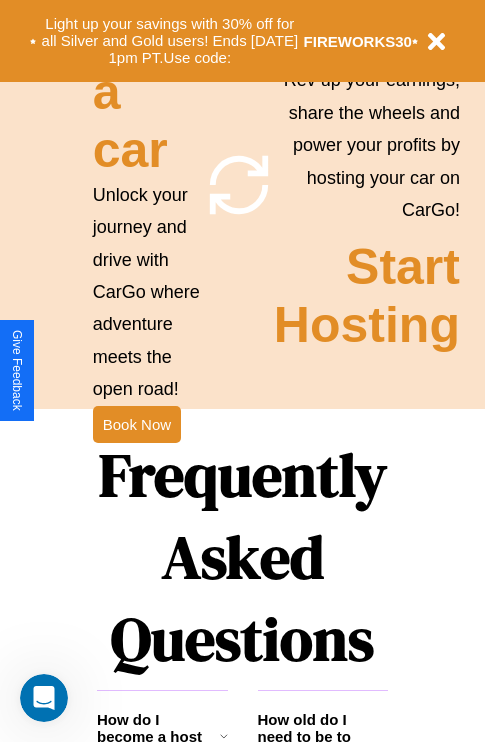 scroll, scrollTop: 2423, scrollLeft: 0, axis: vertical 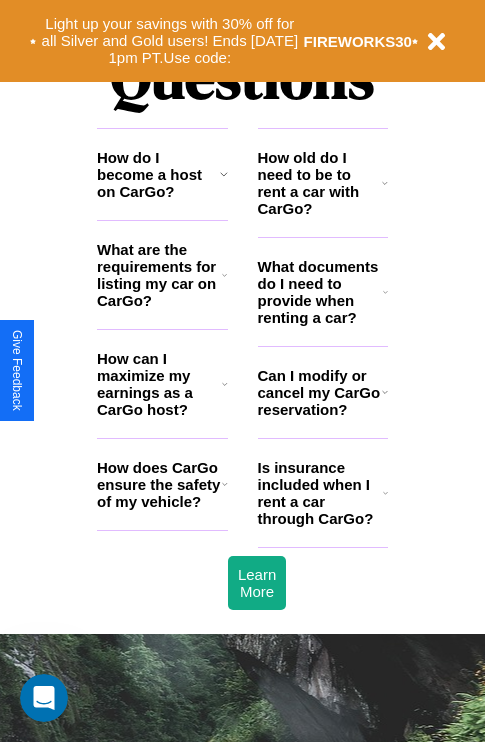 click on "Can I modify or cancel my CarGo reservation?" at bounding box center (320, 392) 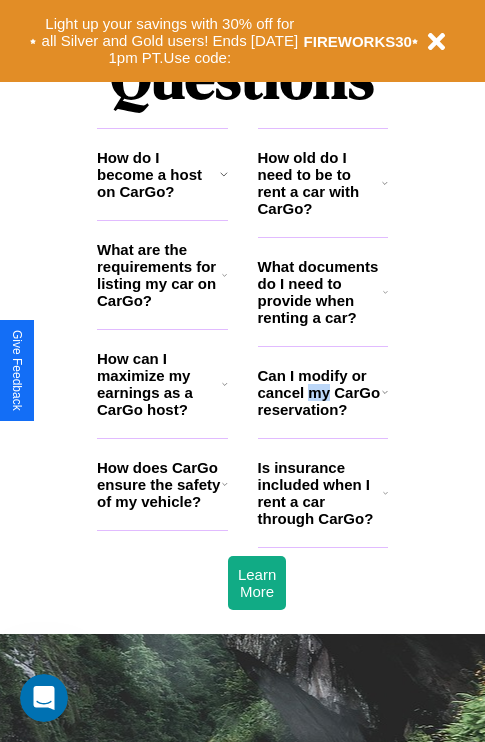 click on "Can I modify or cancel my CarGo reservation?" at bounding box center [320, 392] 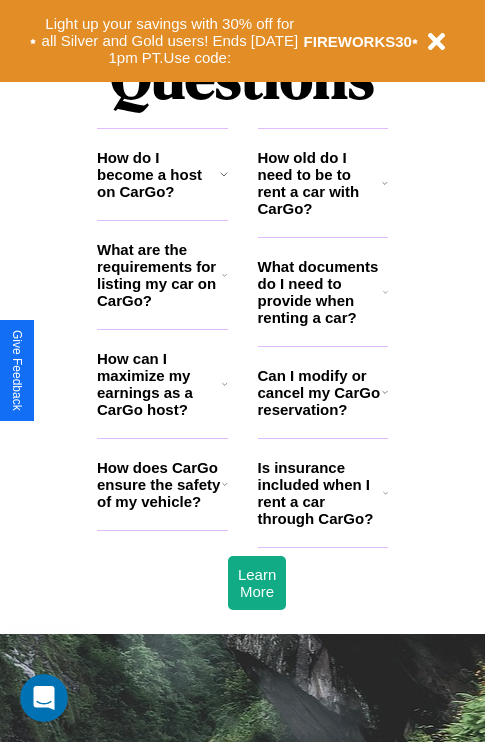 click 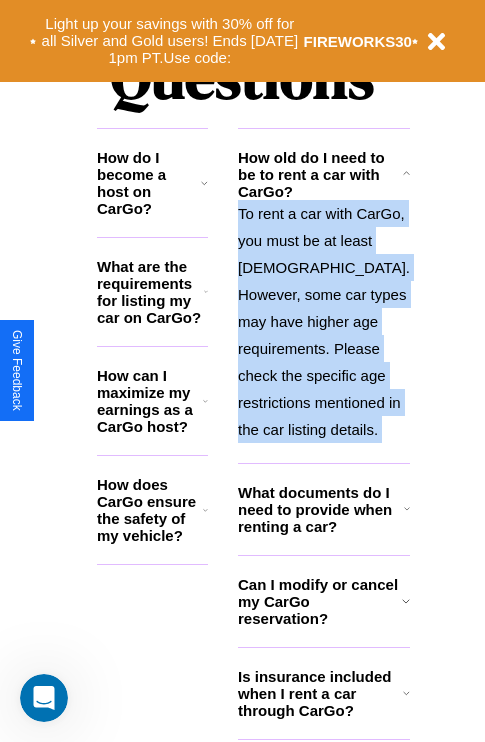 scroll, scrollTop: 2613, scrollLeft: 0, axis: vertical 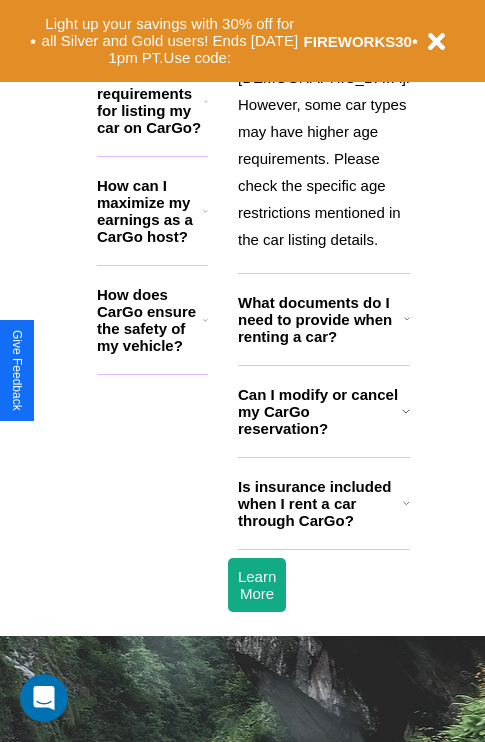 click on "Is insurance included when I rent a car through CarGo?" at bounding box center [320, 503] 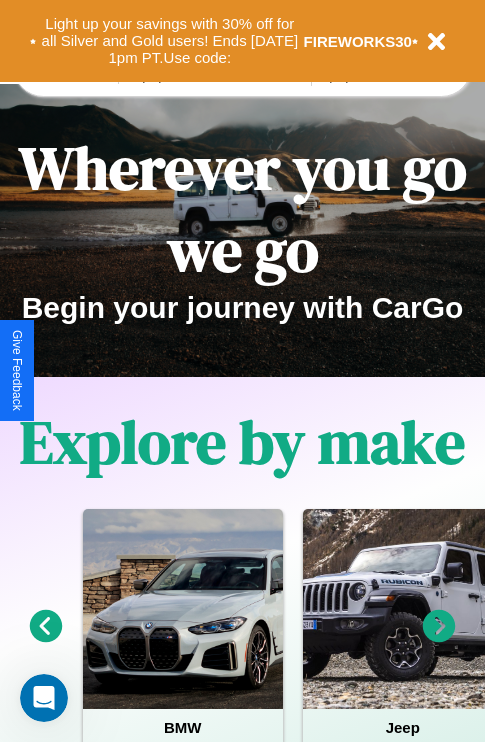 scroll, scrollTop: 0, scrollLeft: 0, axis: both 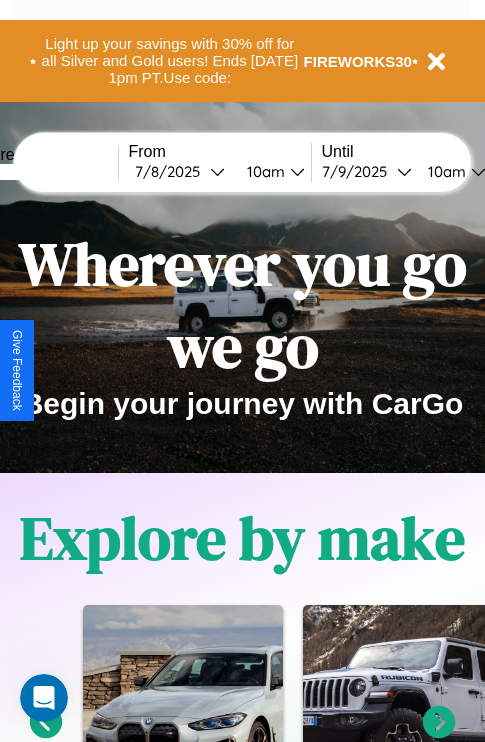 click at bounding box center (43, 172) 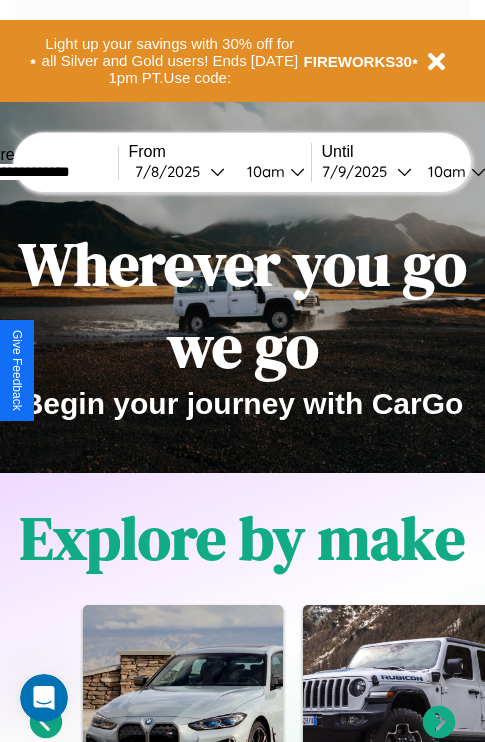 type on "**********" 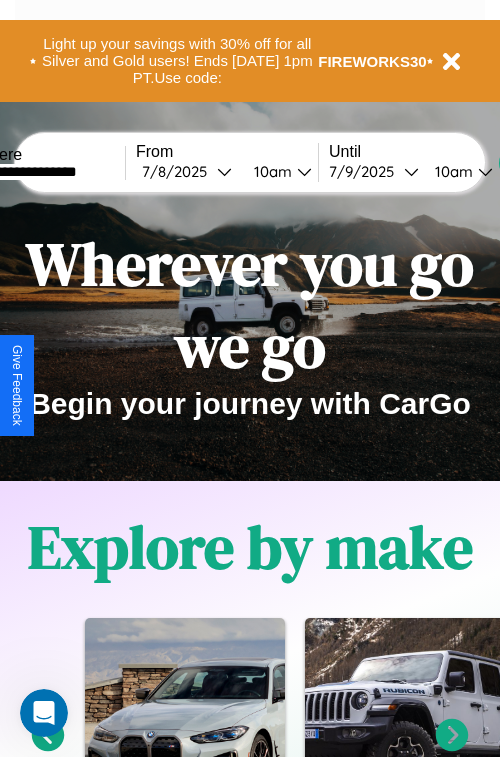 select on "*" 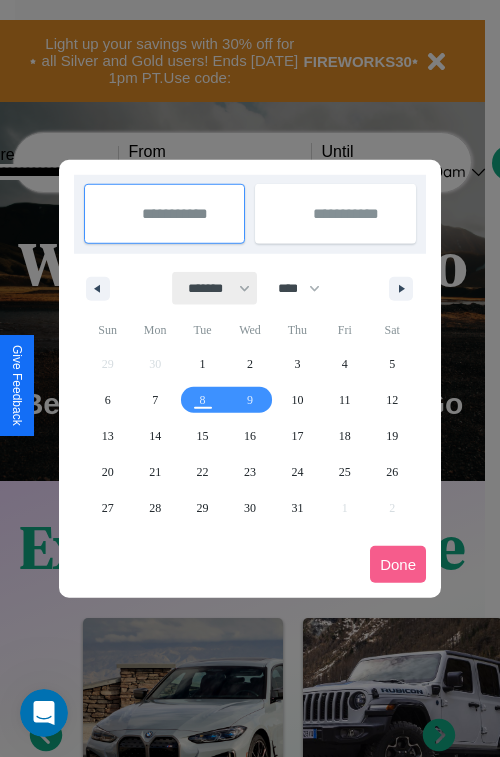 click on "******* ******** ***** ***** *** **** **** ****** ********* ******* ******** ********" at bounding box center [215, 288] 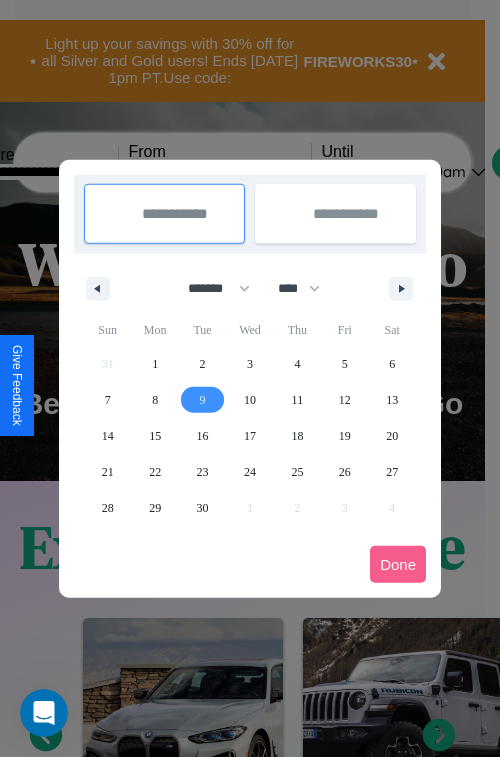 click on "9" at bounding box center (203, 400) 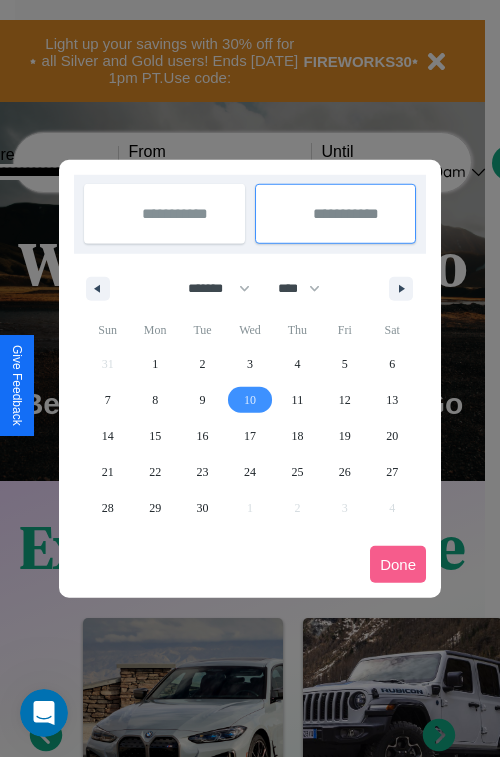 click on "10" at bounding box center (250, 400) 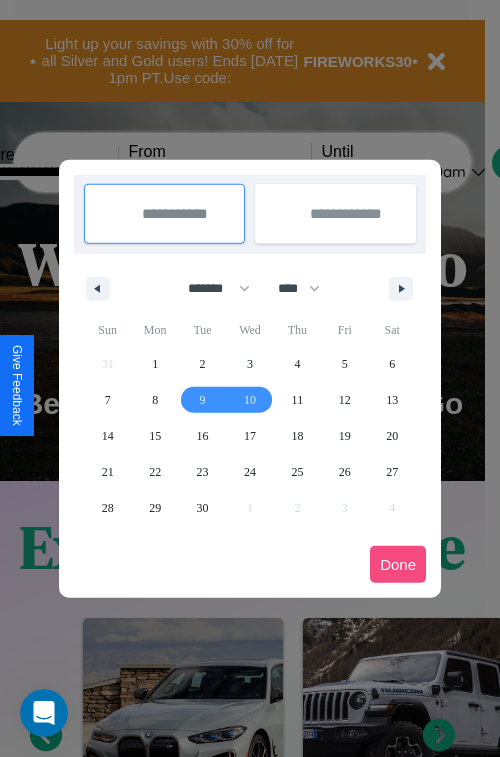 click on "Done" at bounding box center (398, 564) 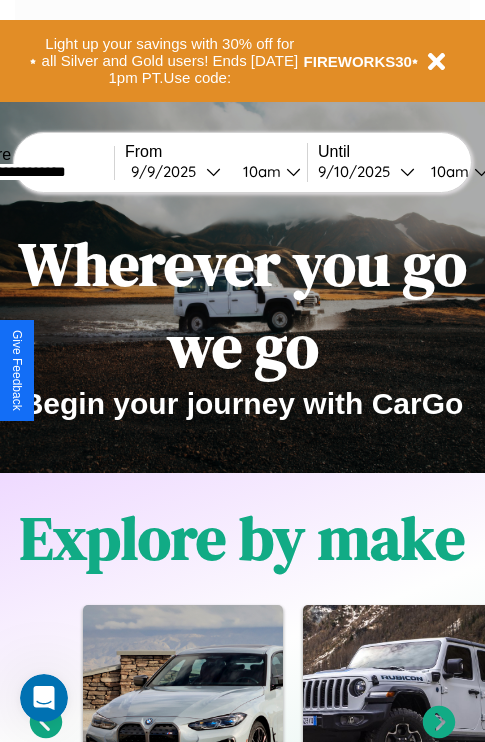scroll, scrollTop: 0, scrollLeft: 72, axis: horizontal 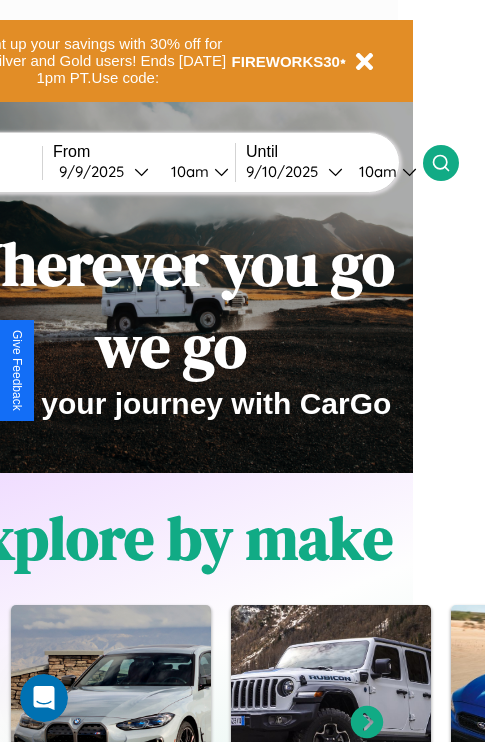 click 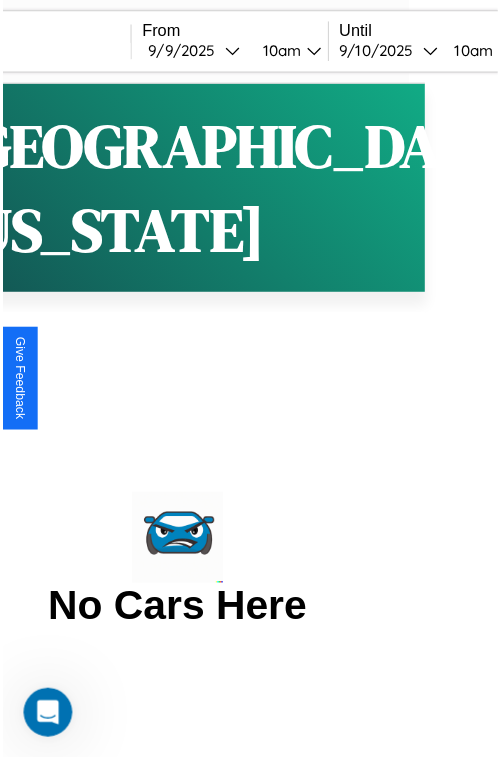 scroll, scrollTop: 0, scrollLeft: 0, axis: both 